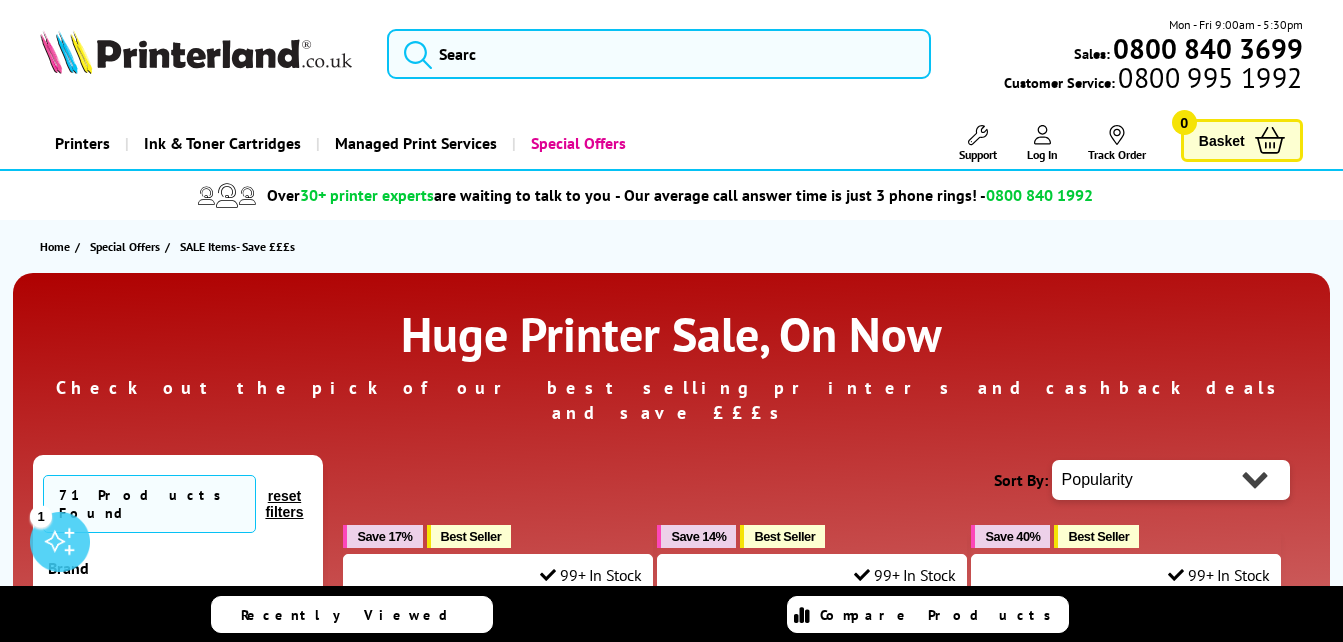 scroll, scrollTop: 0, scrollLeft: 0, axis: both 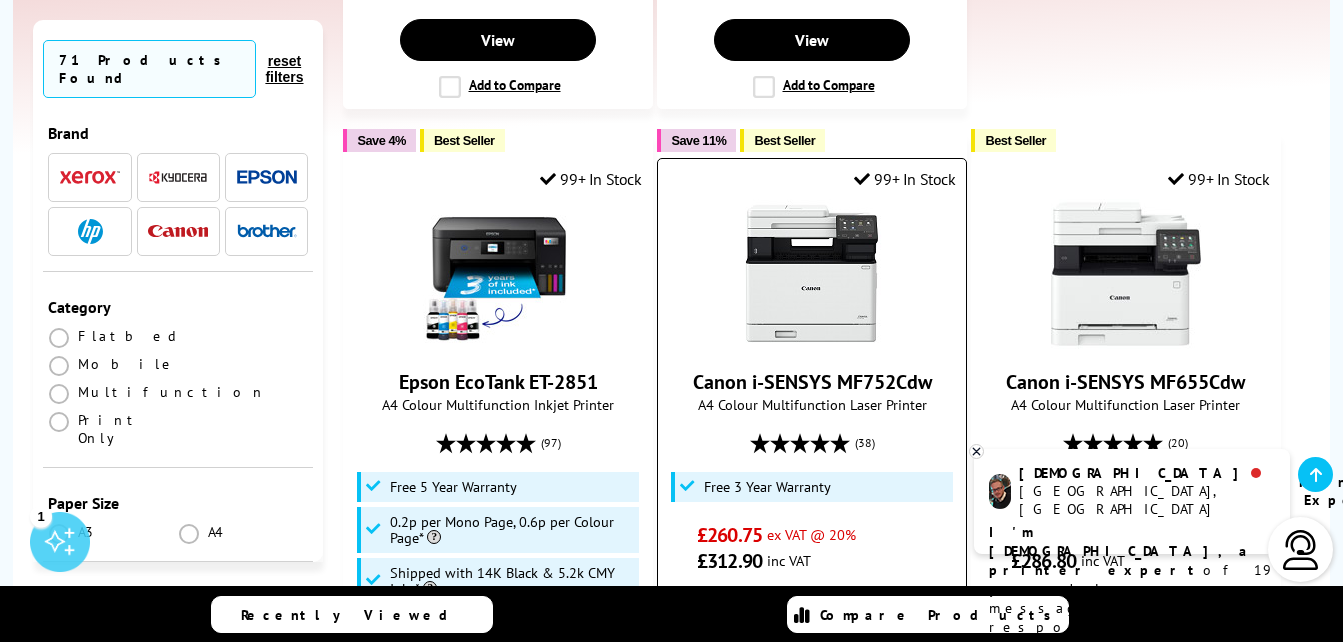 click on "Free 3 Year Warranty" at bounding box center [767, 487] 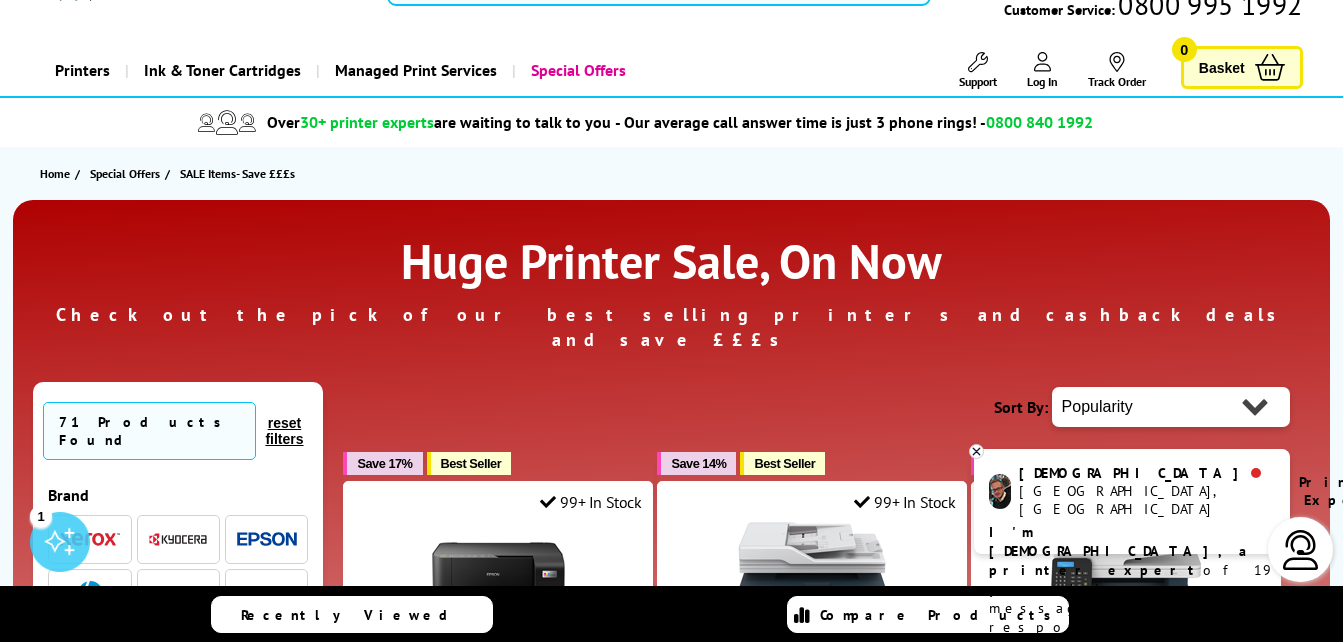scroll, scrollTop: 81, scrollLeft: 0, axis: vertical 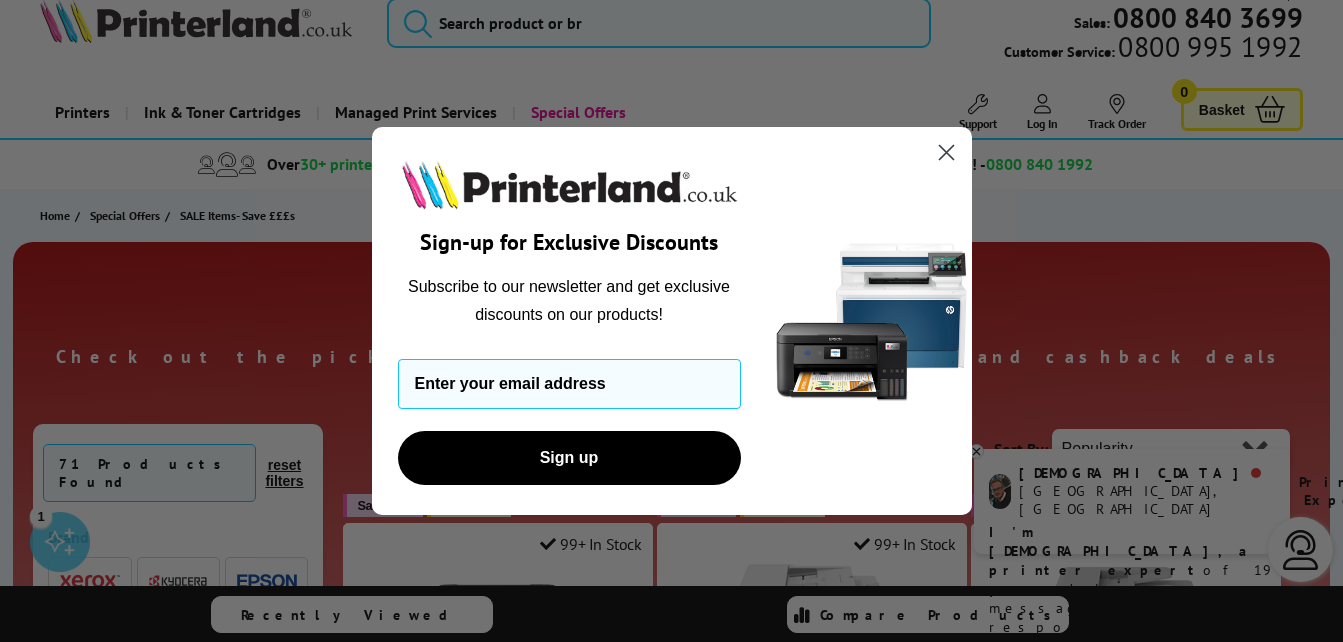 click 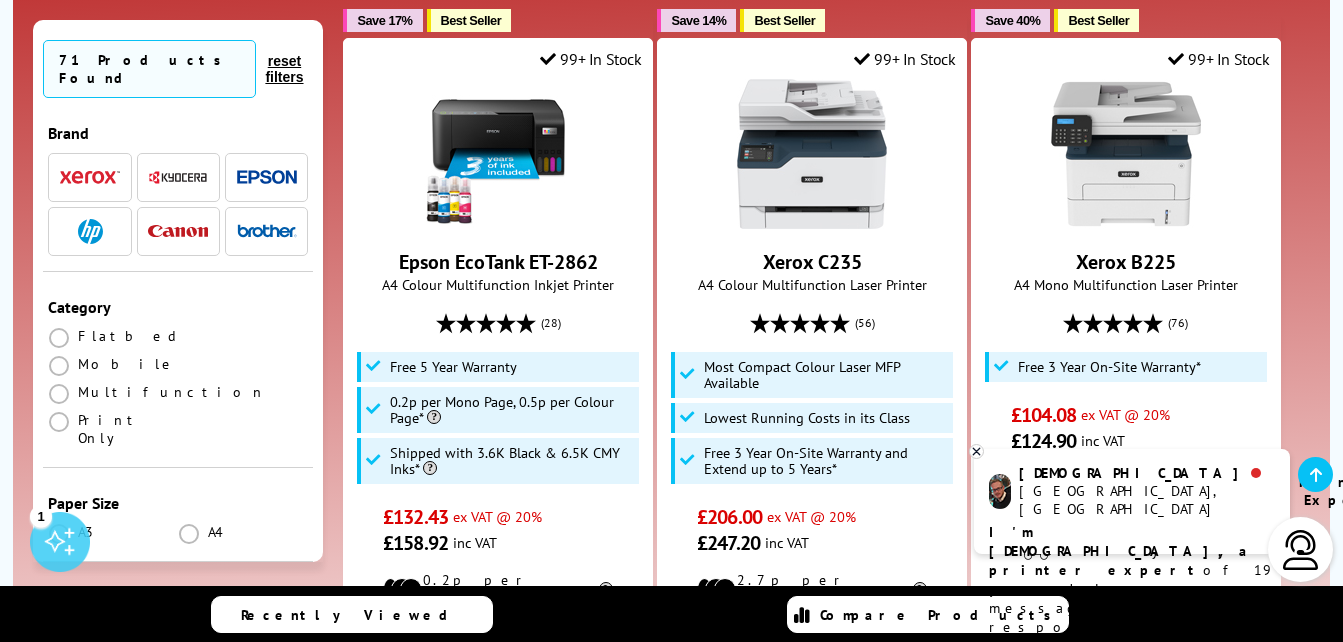 scroll, scrollTop: 517, scrollLeft: 0, axis: vertical 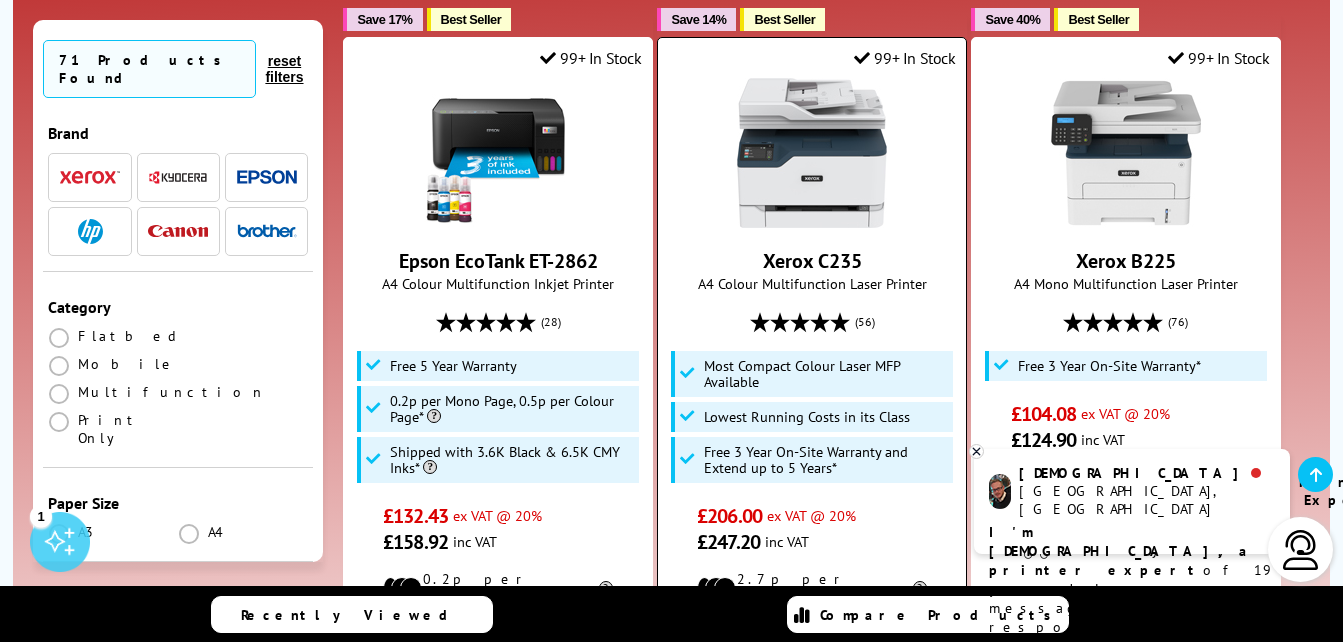 click at bounding box center [812, 153] 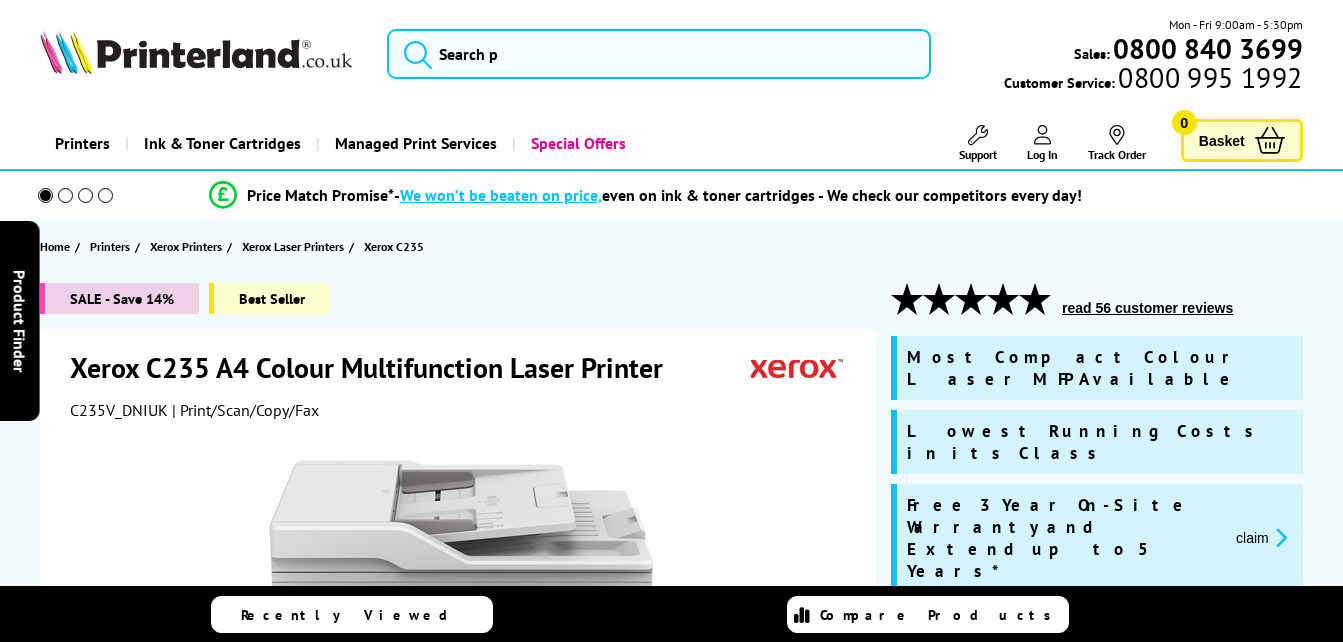 scroll, scrollTop: 0, scrollLeft: 0, axis: both 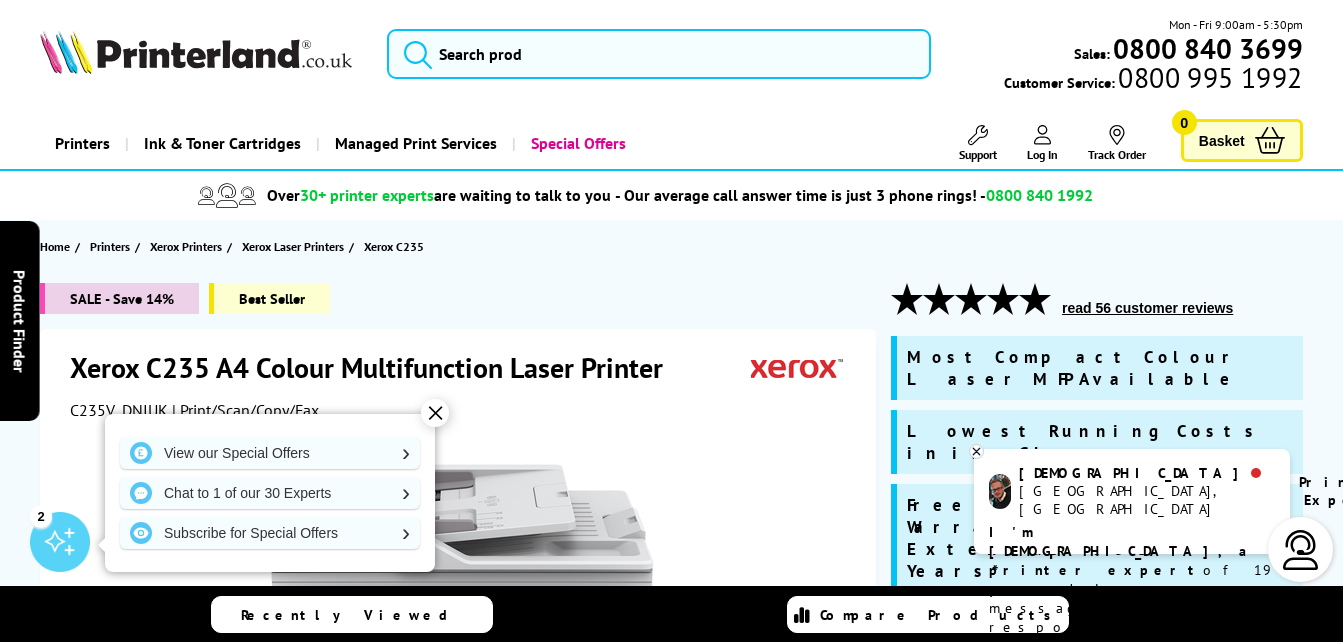 click on "Over  30+ printer experts  are waiting to talk to you
- Our average call answer time is just 3 phone rings! -  [PHONE_NUMBER]" at bounding box center (645, 195) 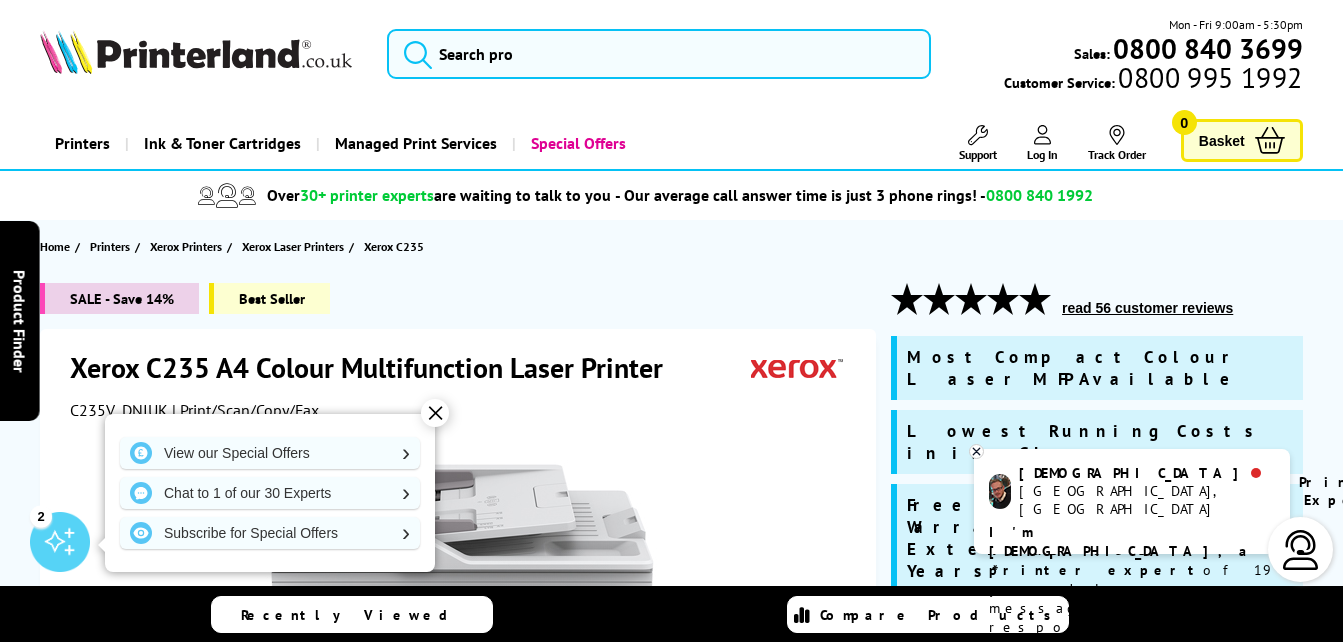 scroll, scrollTop: 1, scrollLeft: 0, axis: vertical 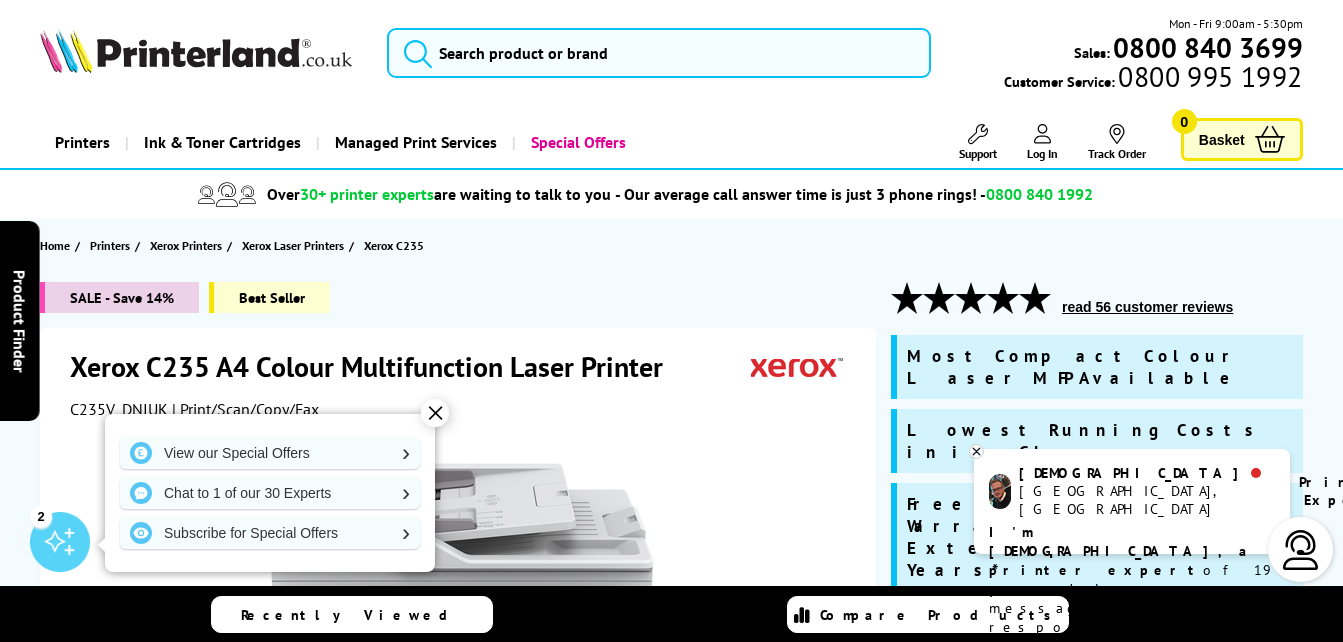 click at bounding box center (1301, 550) 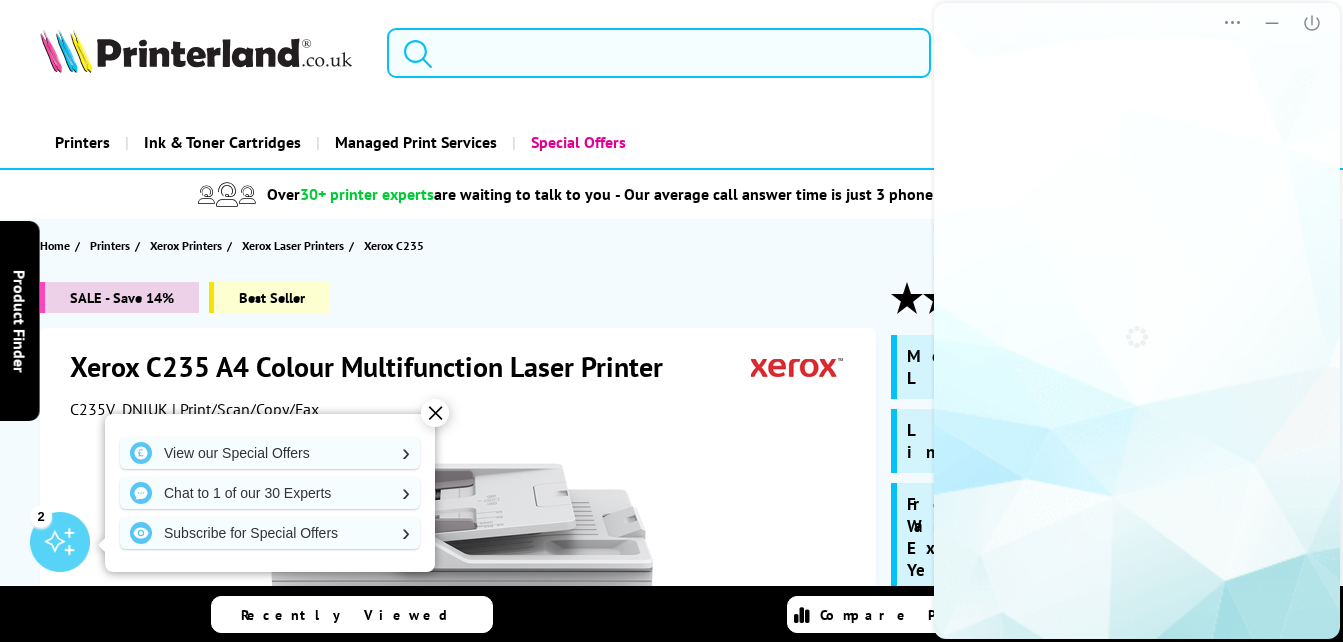 scroll, scrollTop: 0, scrollLeft: 0, axis: both 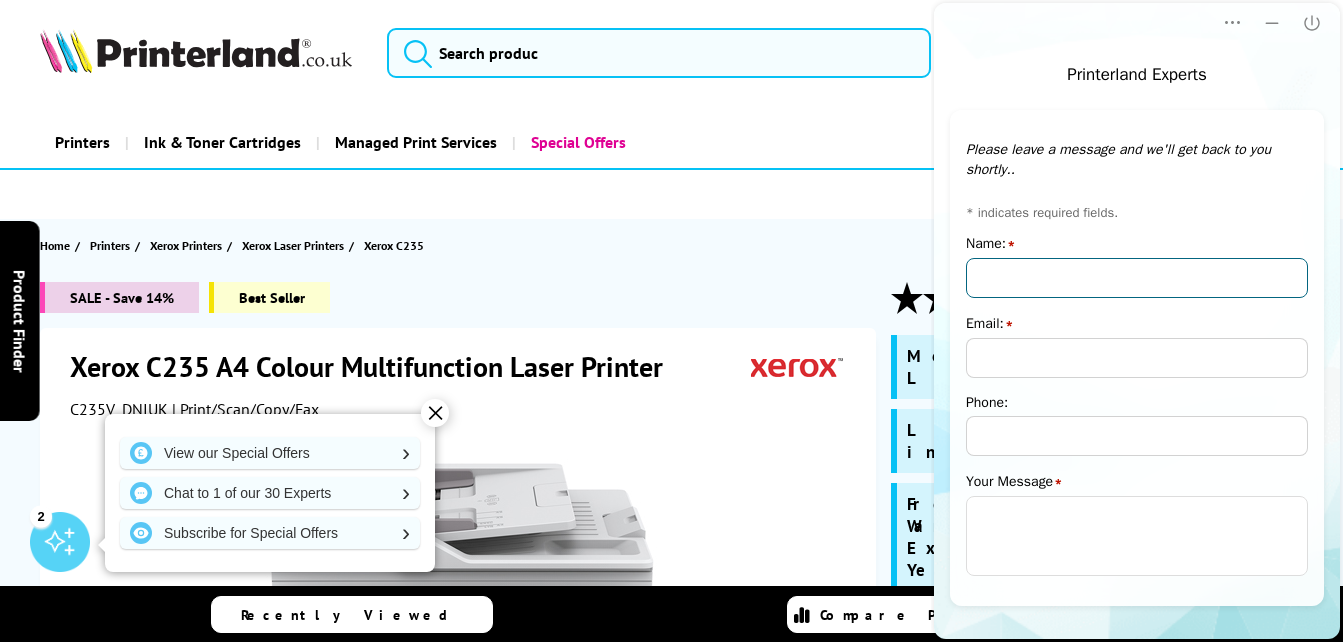 click on "Name:" at bounding box center [1137, 278] 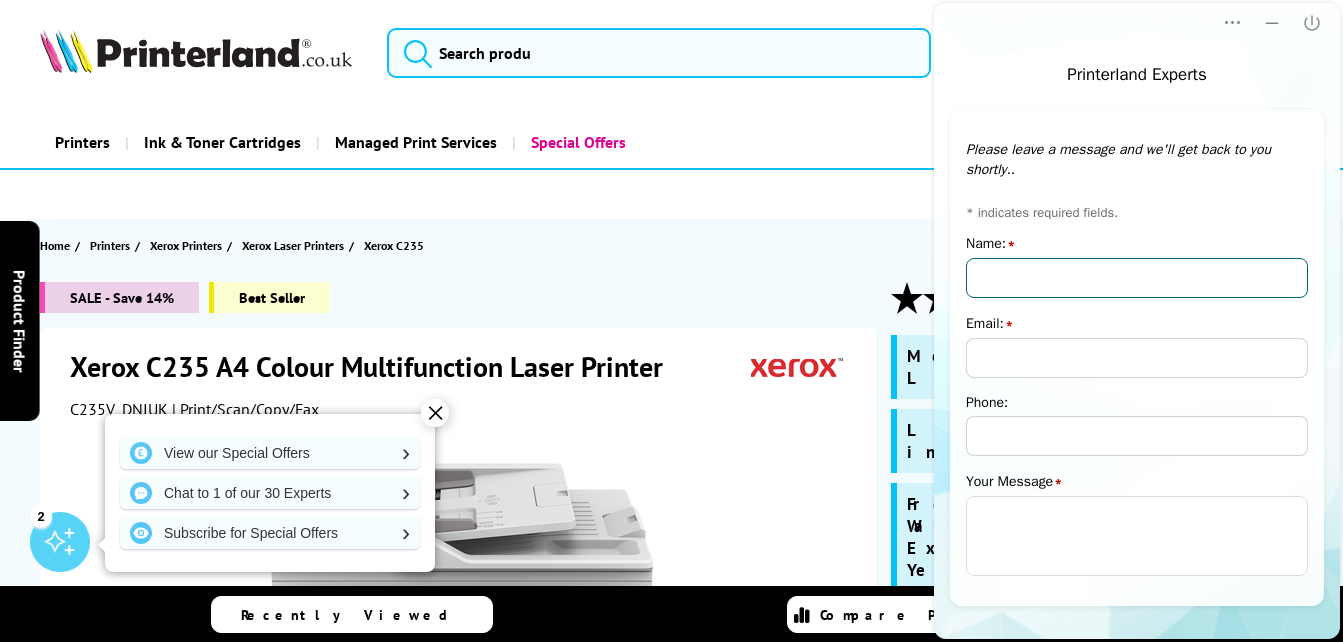 type on "[PERSON_NAME]" 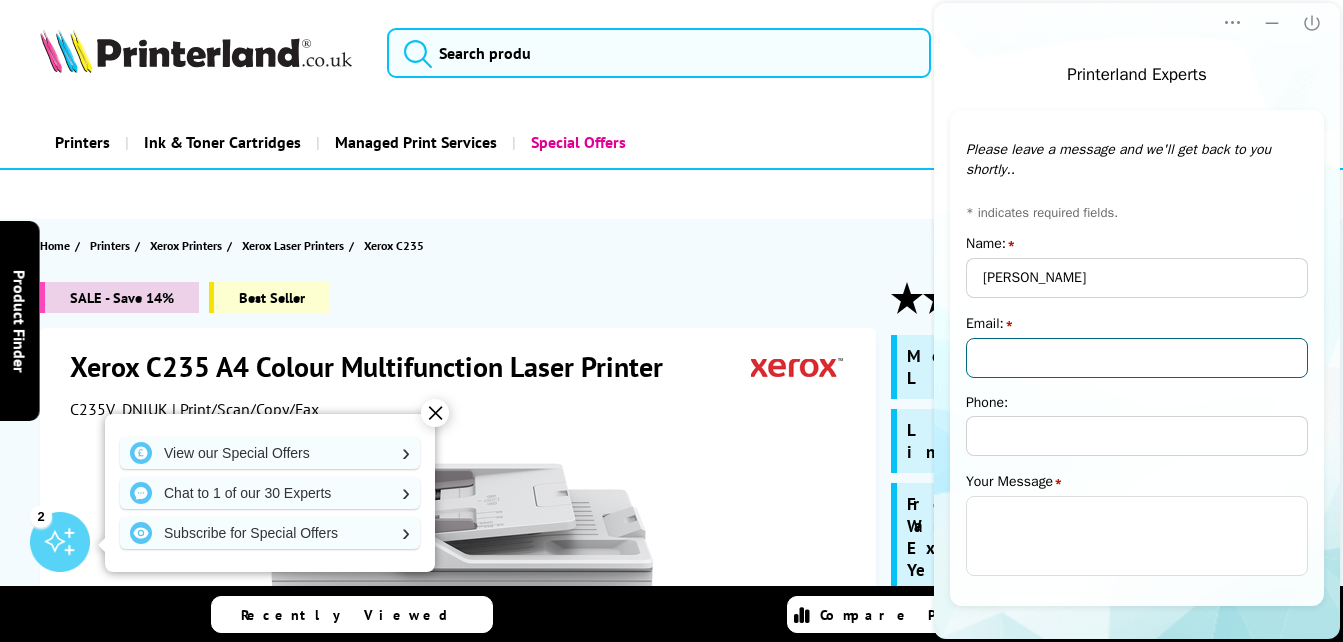 type on "[EMAIL_ADDRESS][DOMAIN_NAME]" 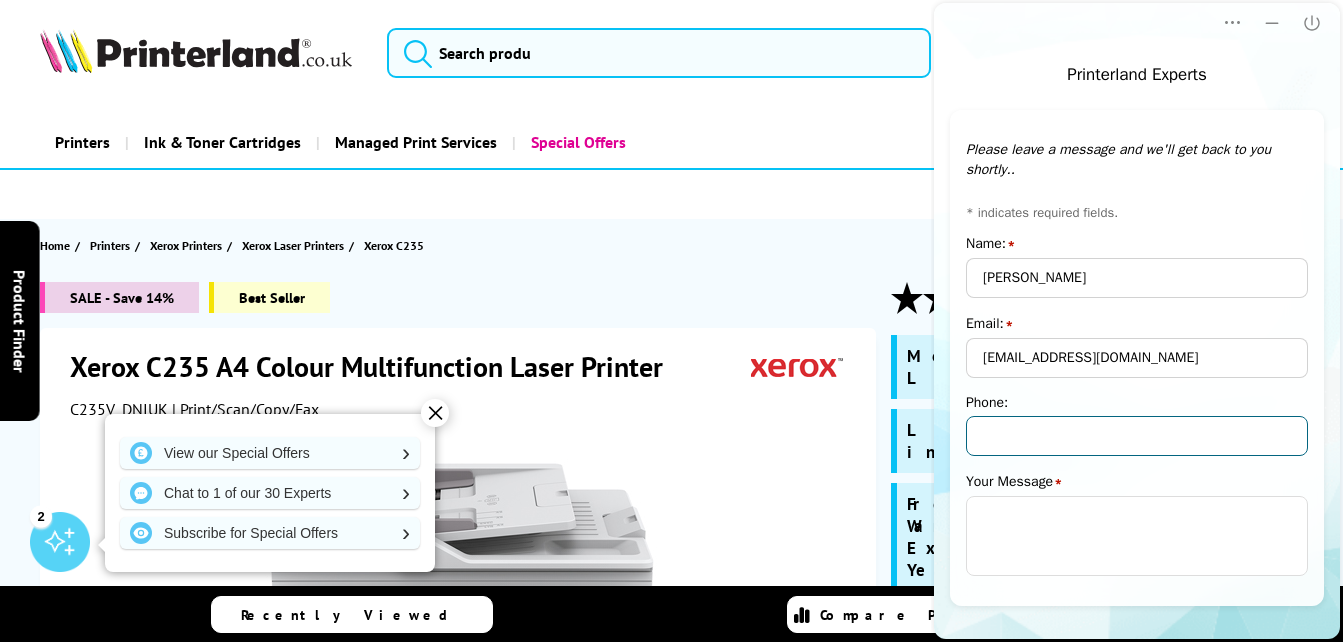 type on "[PHONE_NUMBER]" 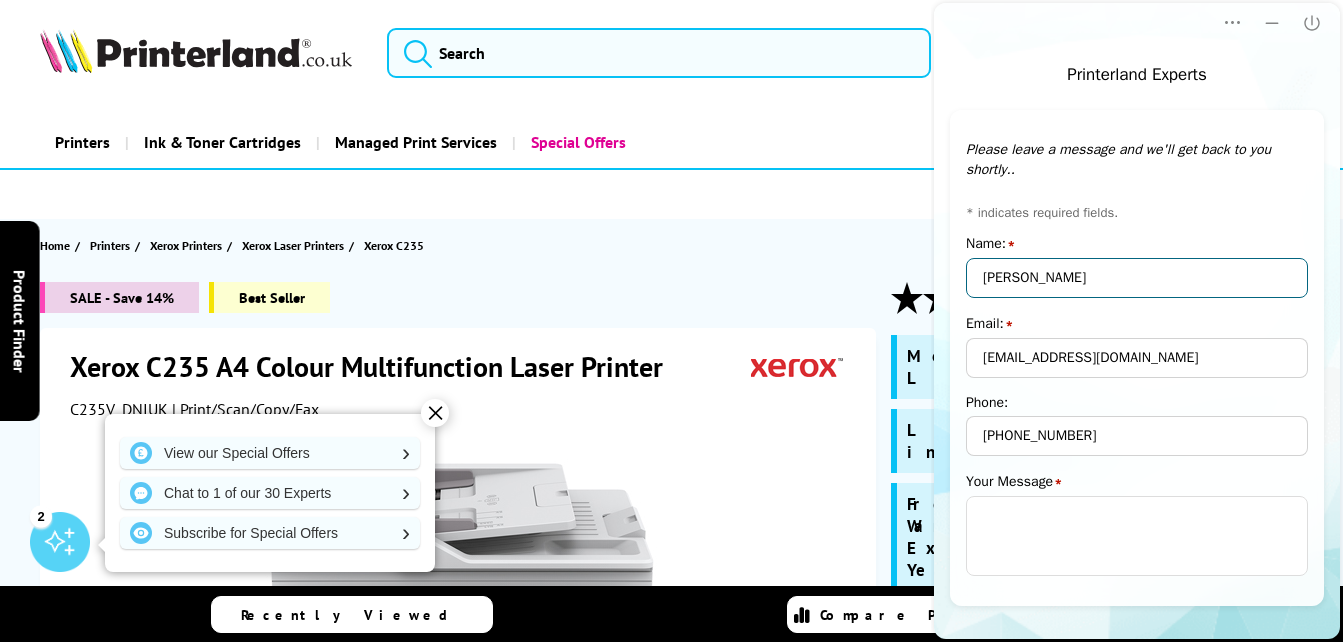 click on "[PERSON_NAME]" at bounding box center (1137, 278) 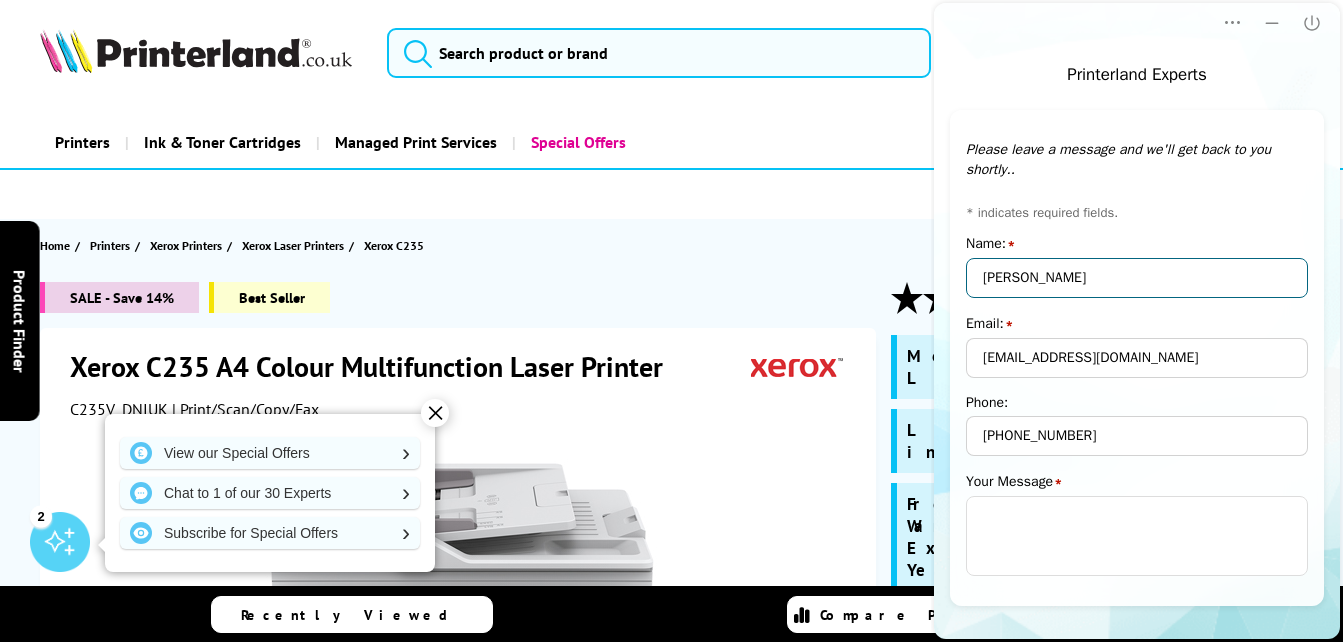 type on "[PERSON_NAME]" 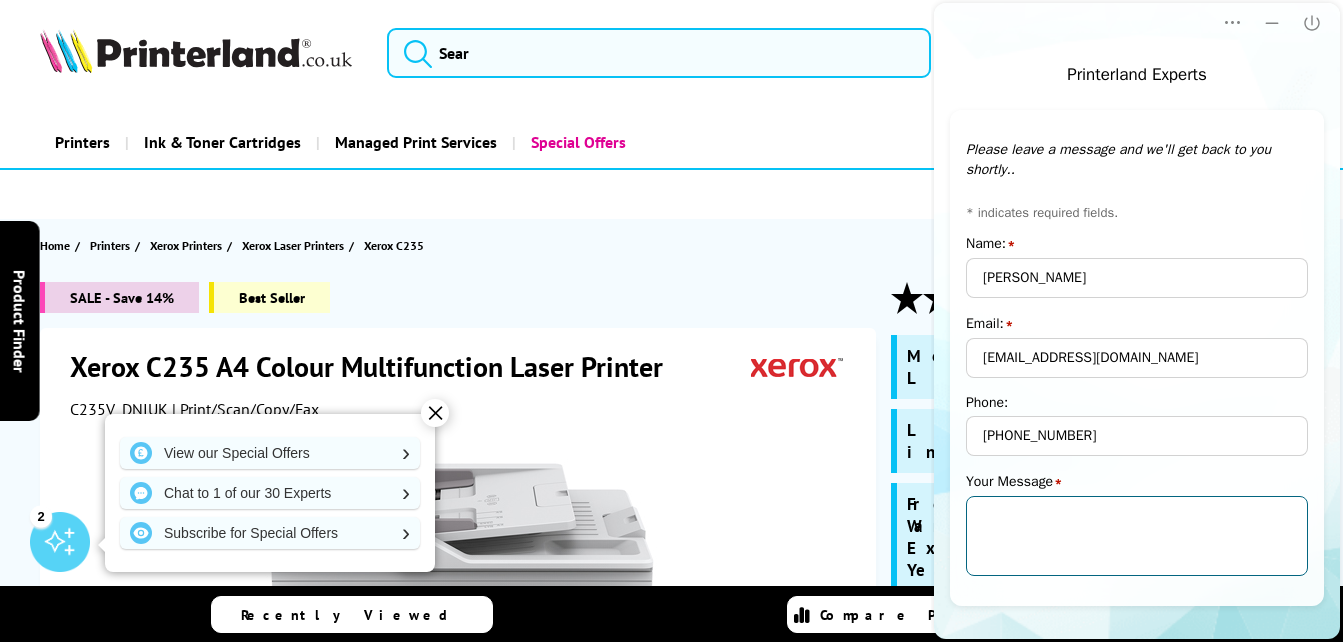 click on "Your Message" at bounding box center (1137, 536) 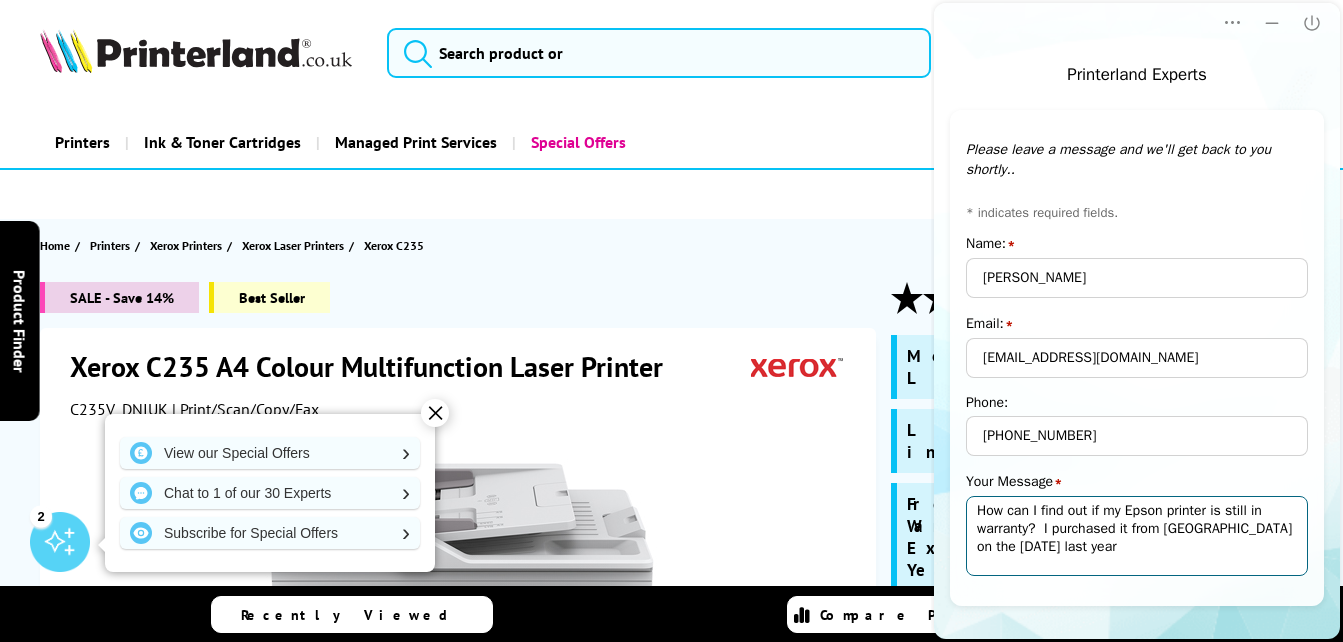 click on "How can I find out if my Epson printer is still in warranty?  I purchased it from [GEOGRAPHIC_DATA] on the [DATE] last year" at bounding box center [1137, 536] 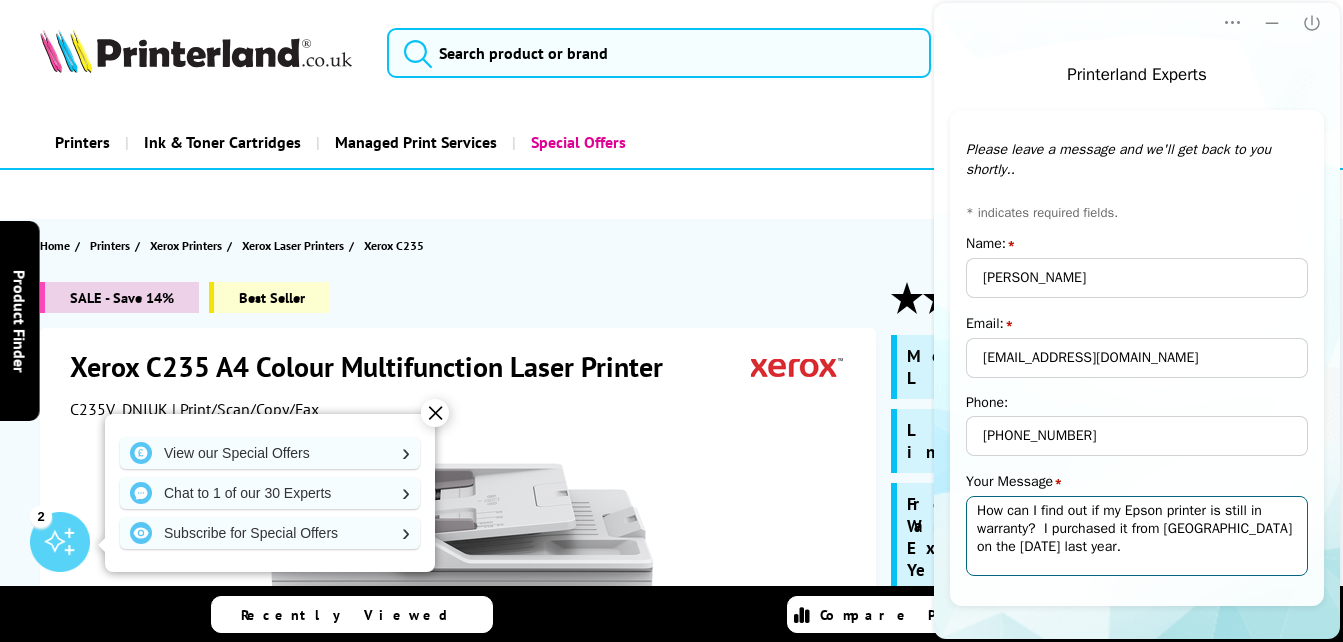 click on "How can I find out if my Epson printer is still in warranty?  I purchased it from [GEOGRAPHIC_DATA] on the [DATE] last year." at bounding box center (1137, 536) 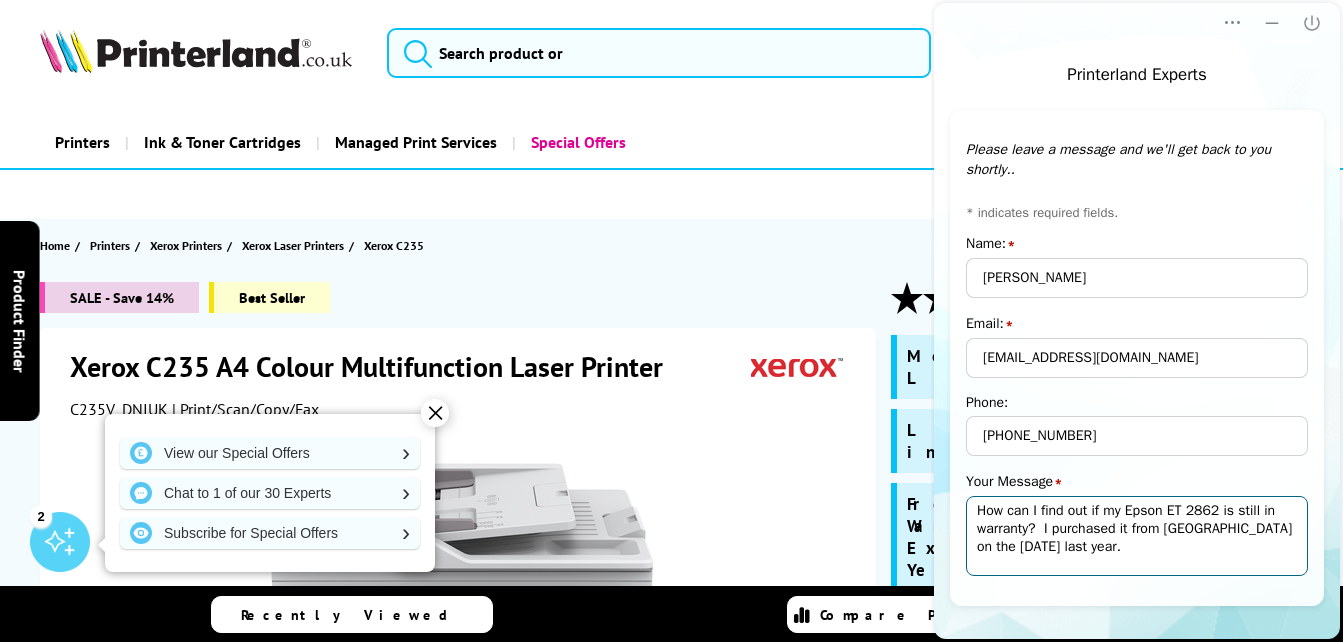scroll, scrollTop: 0, scrollLeft: 0, axis: both 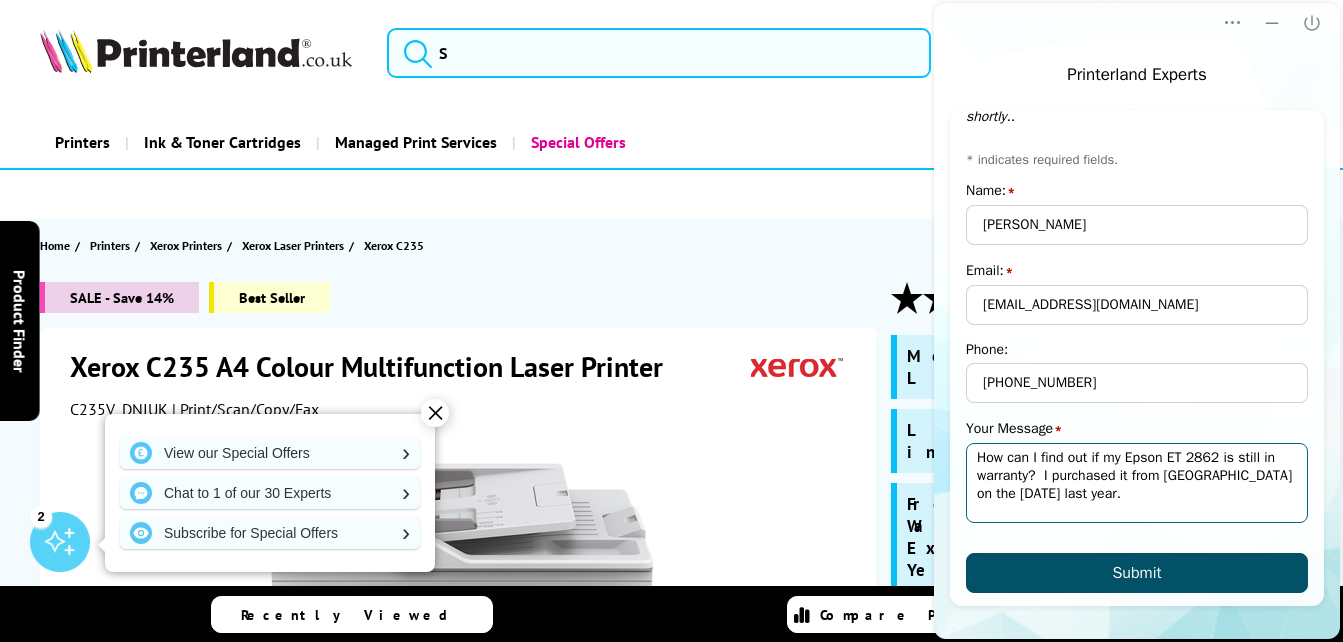 type on "How can I find out if my Epson ET 2862 is still in warranty?  I purchased it from [GEOGRAPHIC_DATA] on the [DATE] last year." 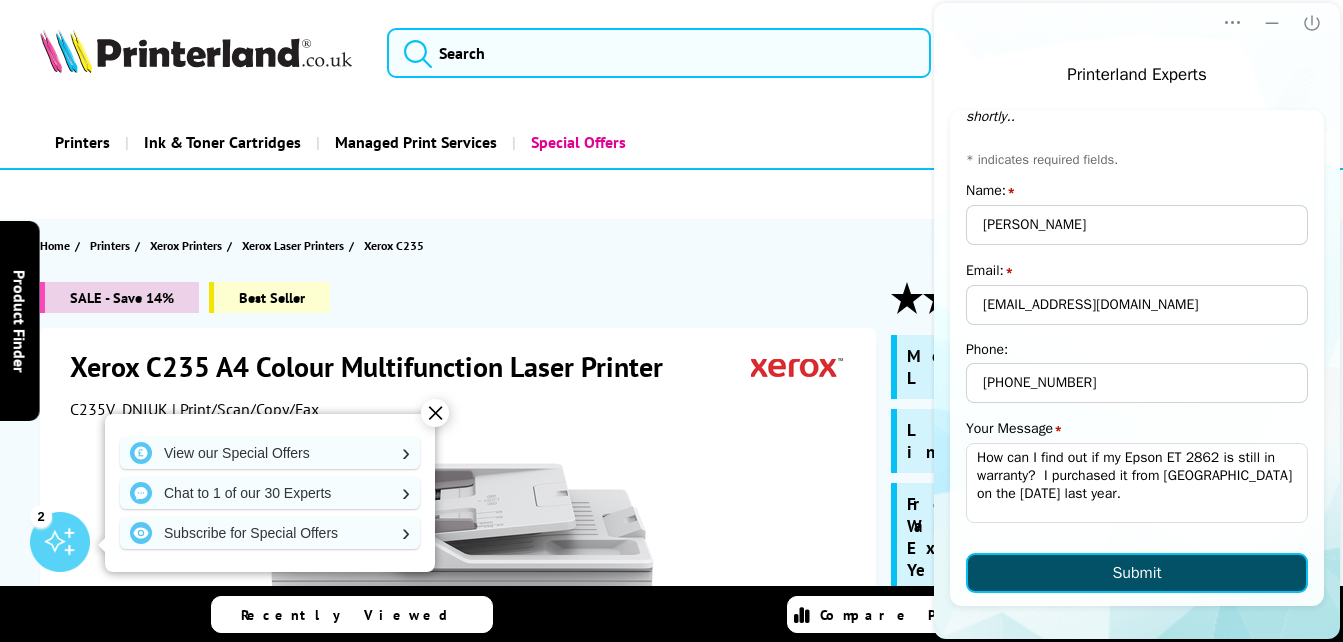 click on "Submit" at bounding box center [1136, 573] 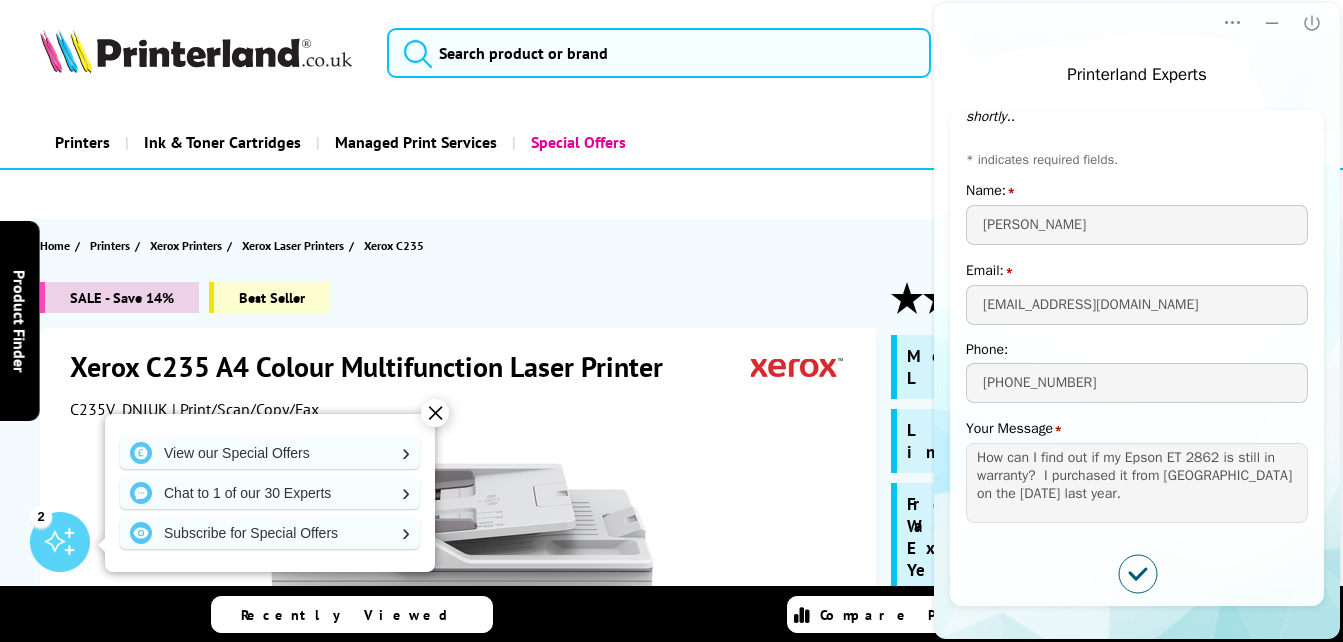 click on "✕" at bounding box center (435, 413) 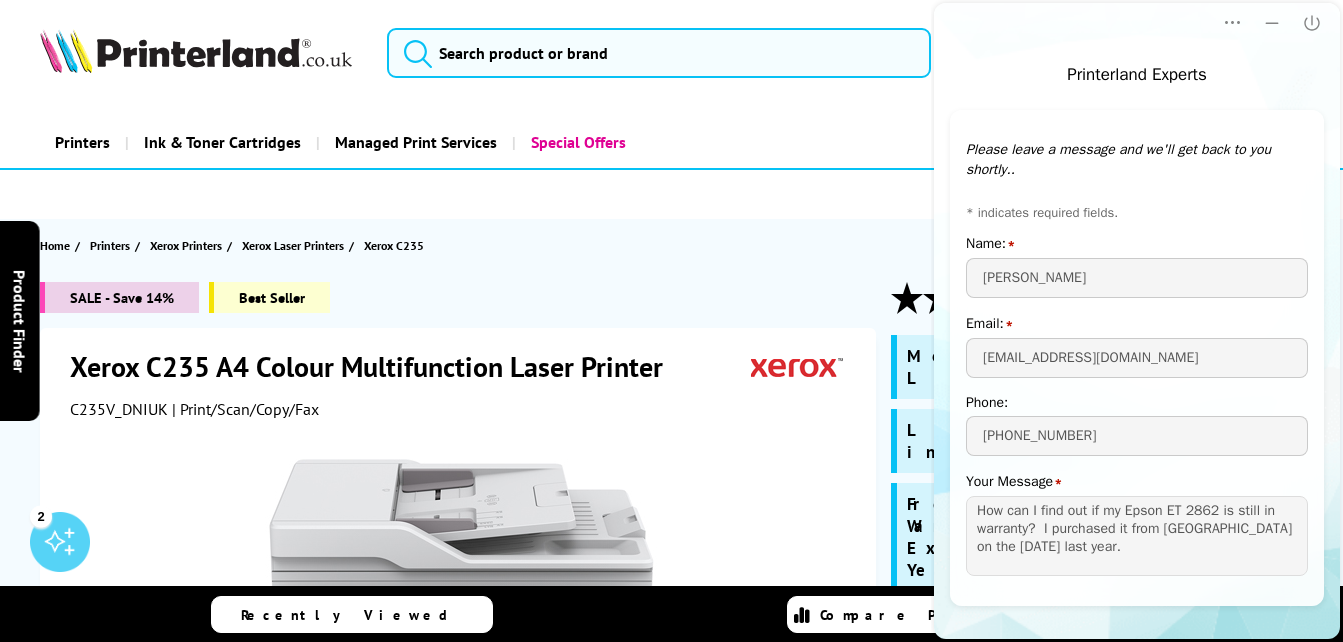 scroll, scrollTop: 53, scrollLeft: 0, axis: vertical 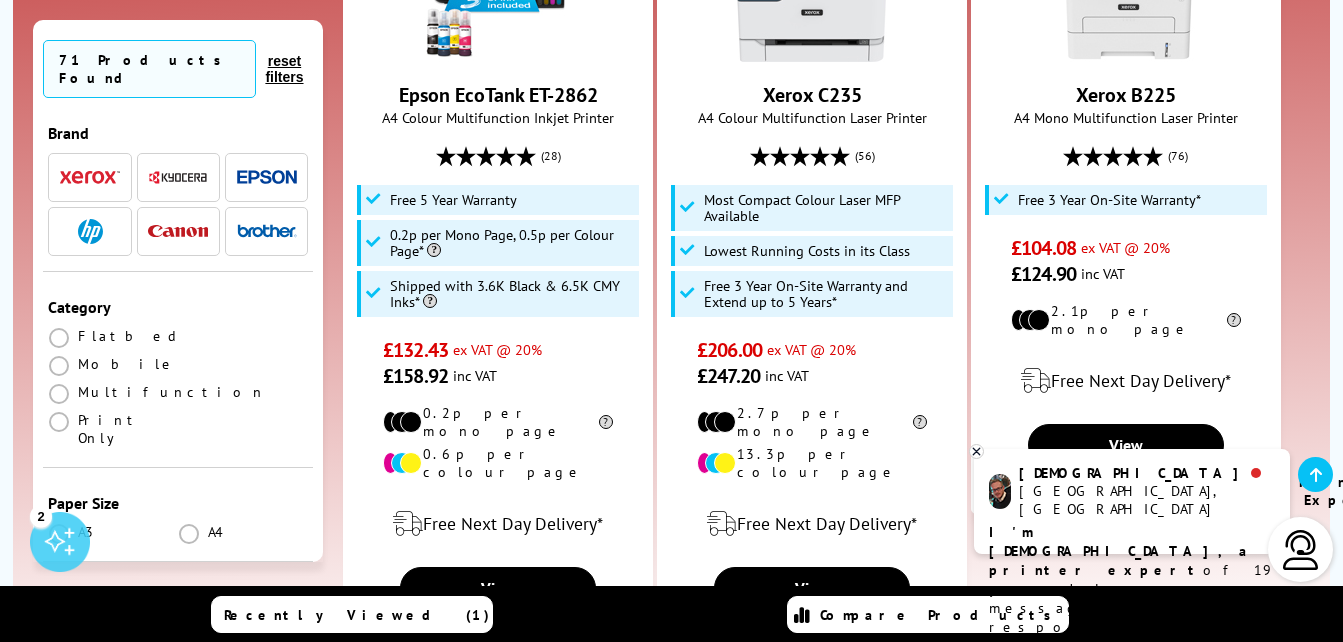 click at bounding box center [178, 231] 